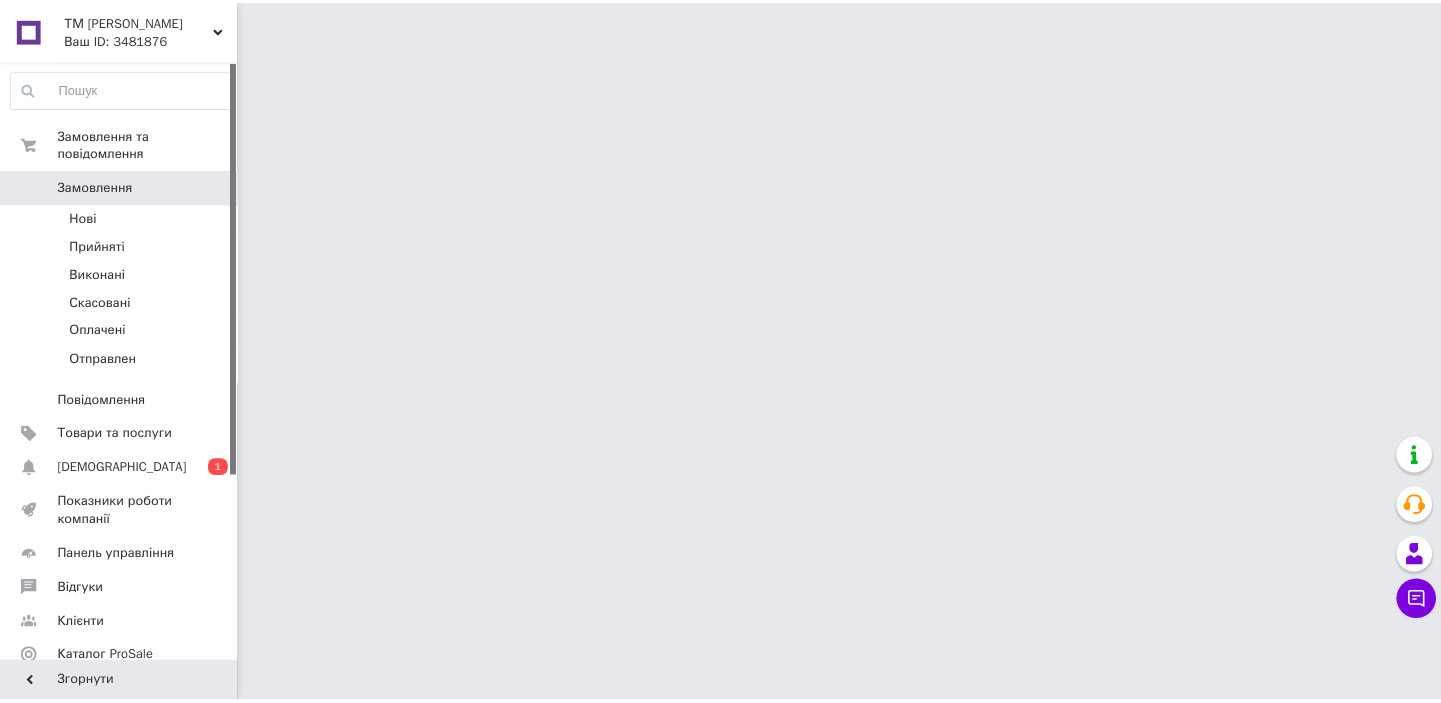 scroll, scrollTop: 0, scrollLeft: 0, axis: both 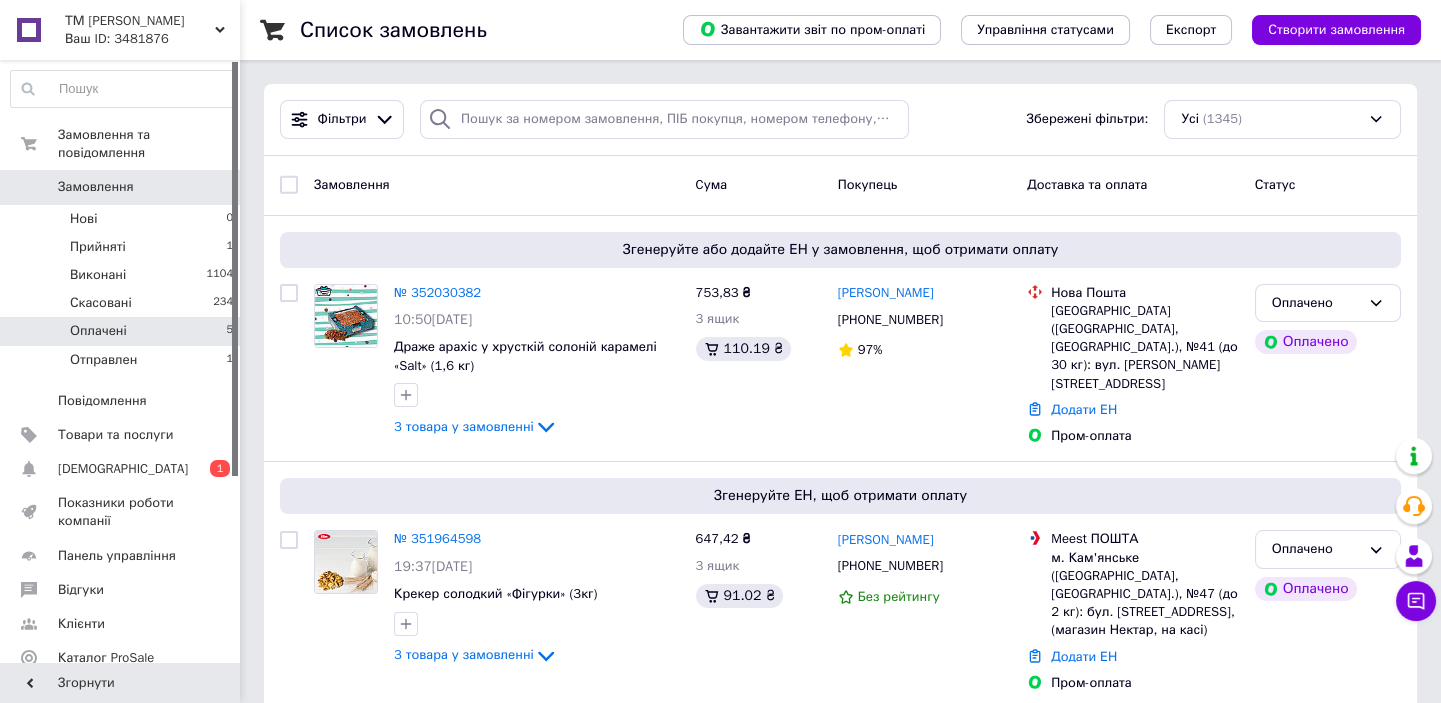 click on "Оплачені" at bounding box center (98, 331) 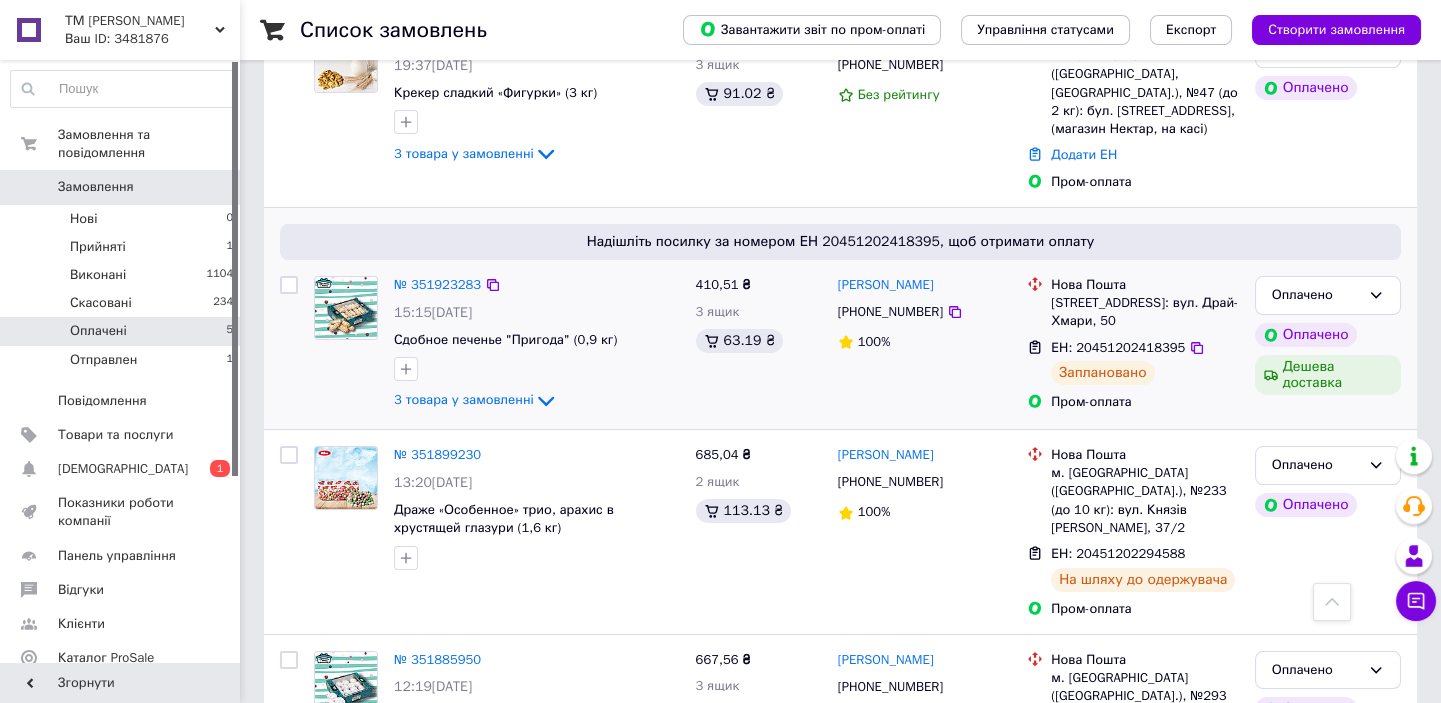 scroll, scrollTop: 689, scrollLeft: 0, axis: vertical 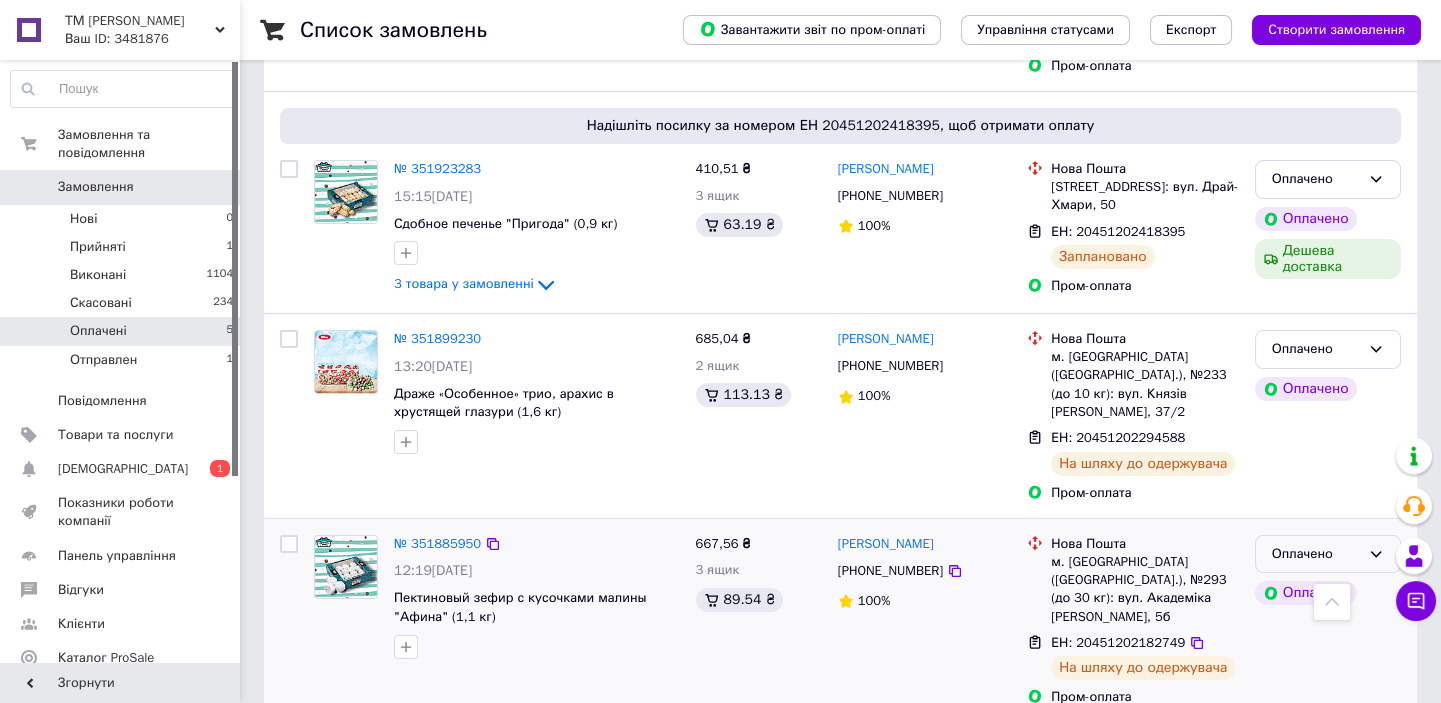 click on "Оплачено" at bounding box center [1316, 554] 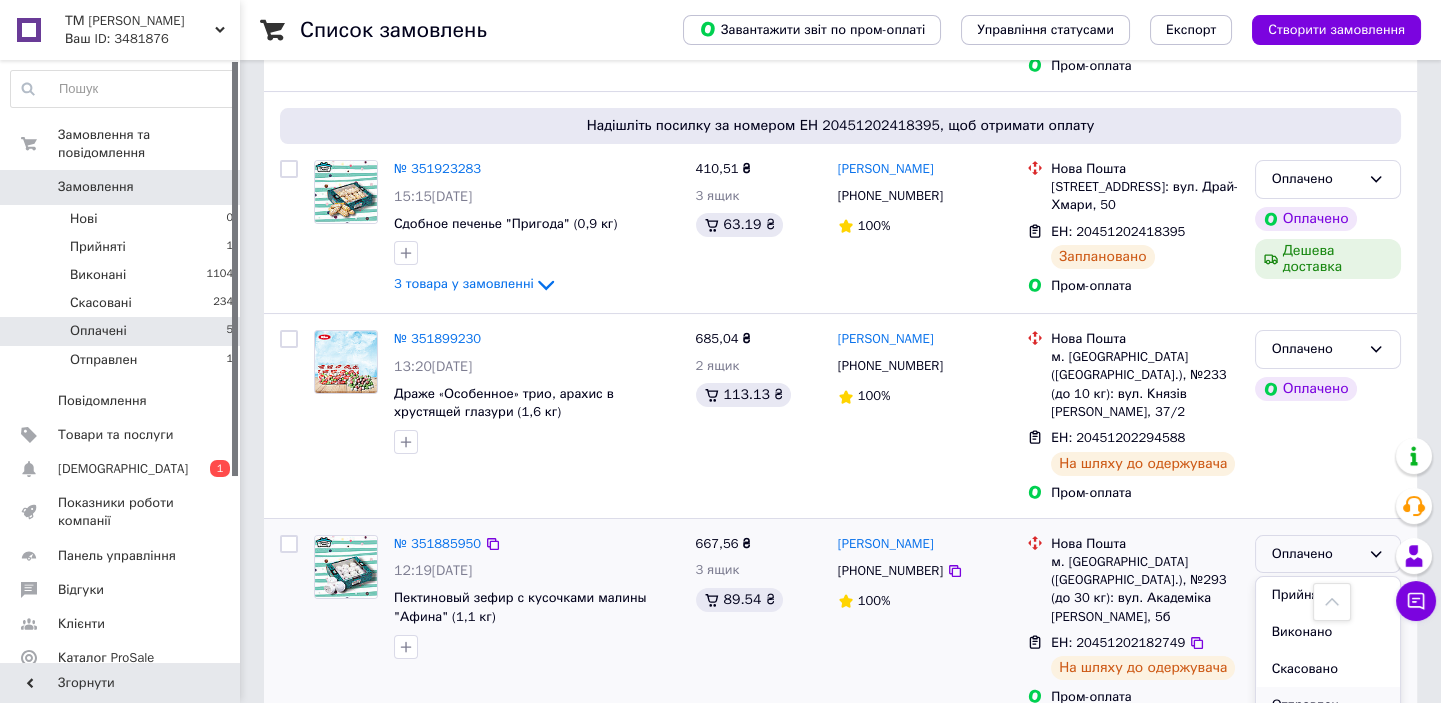 click on "Отправлен" at bounding box center [1328, 705] 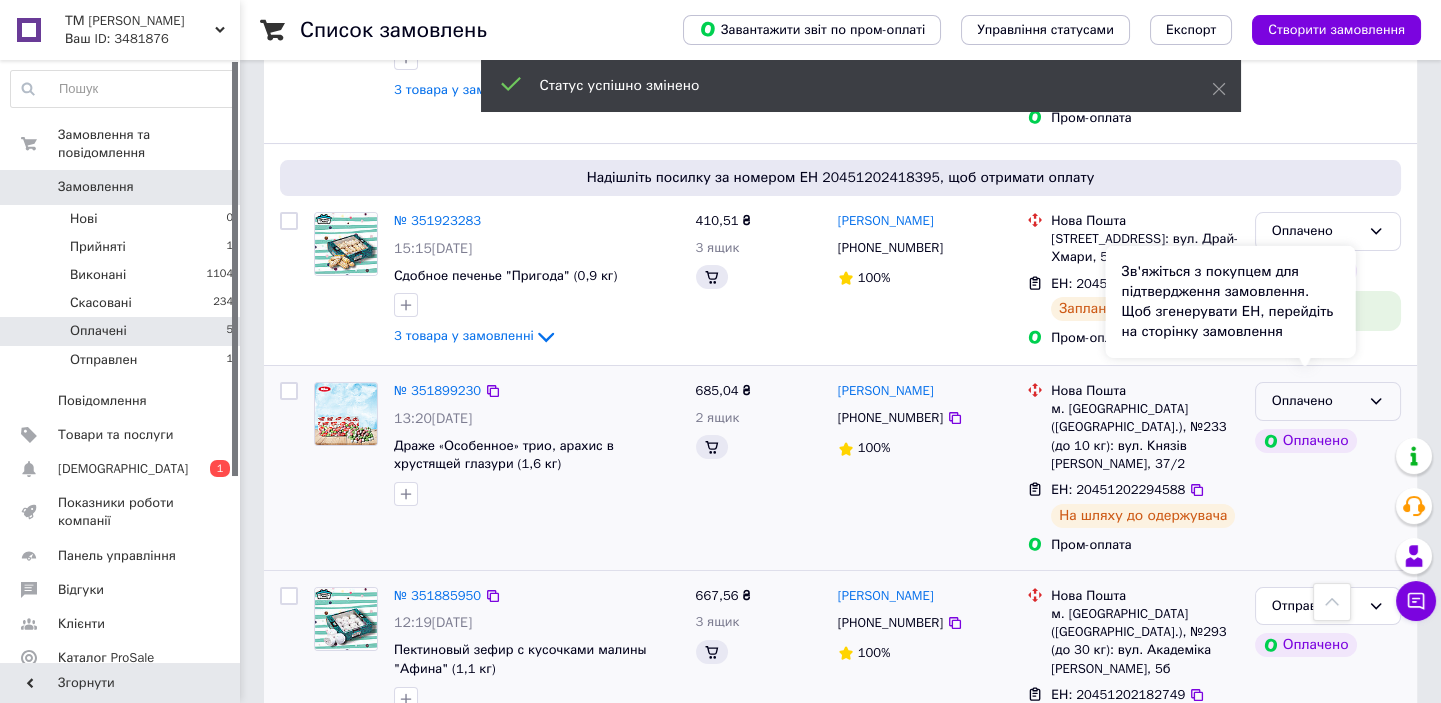 scroll, scrollTop: 689, scrollLeft: 0, axis: vertical 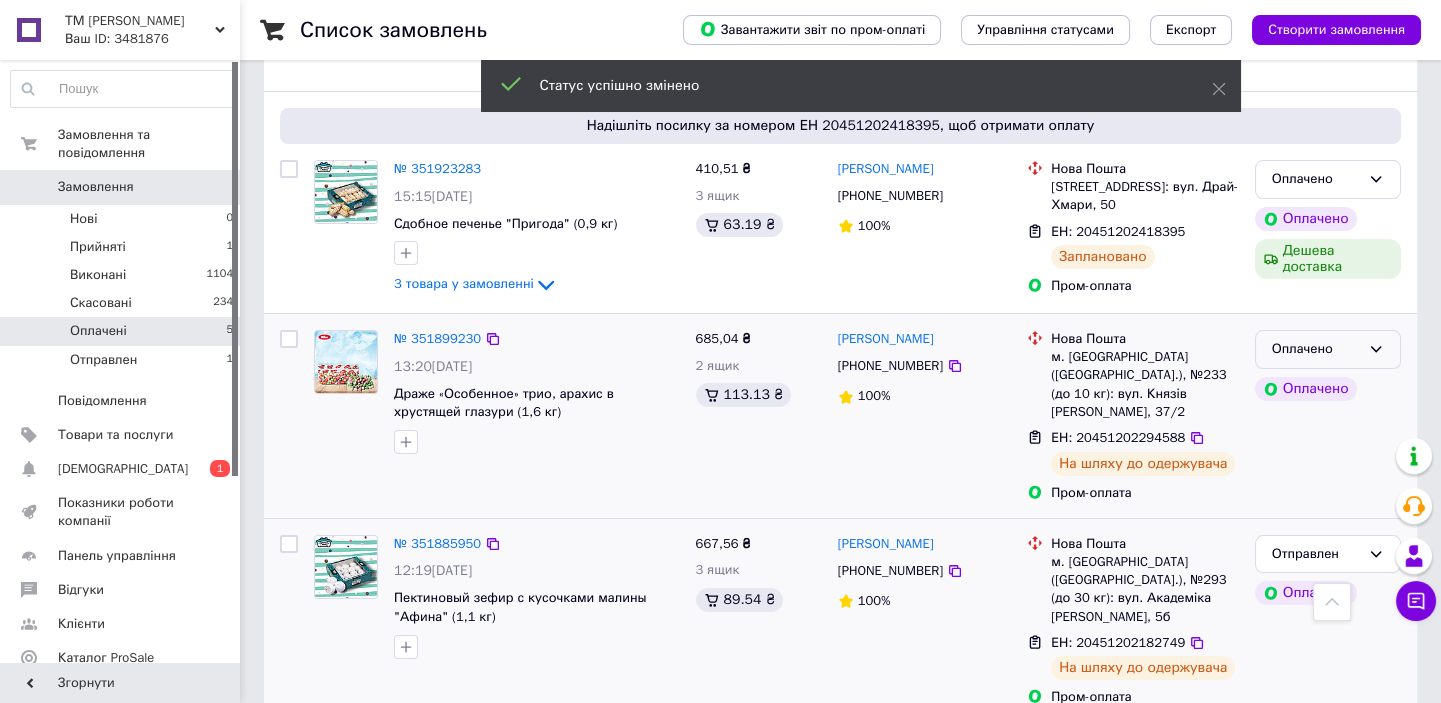 click 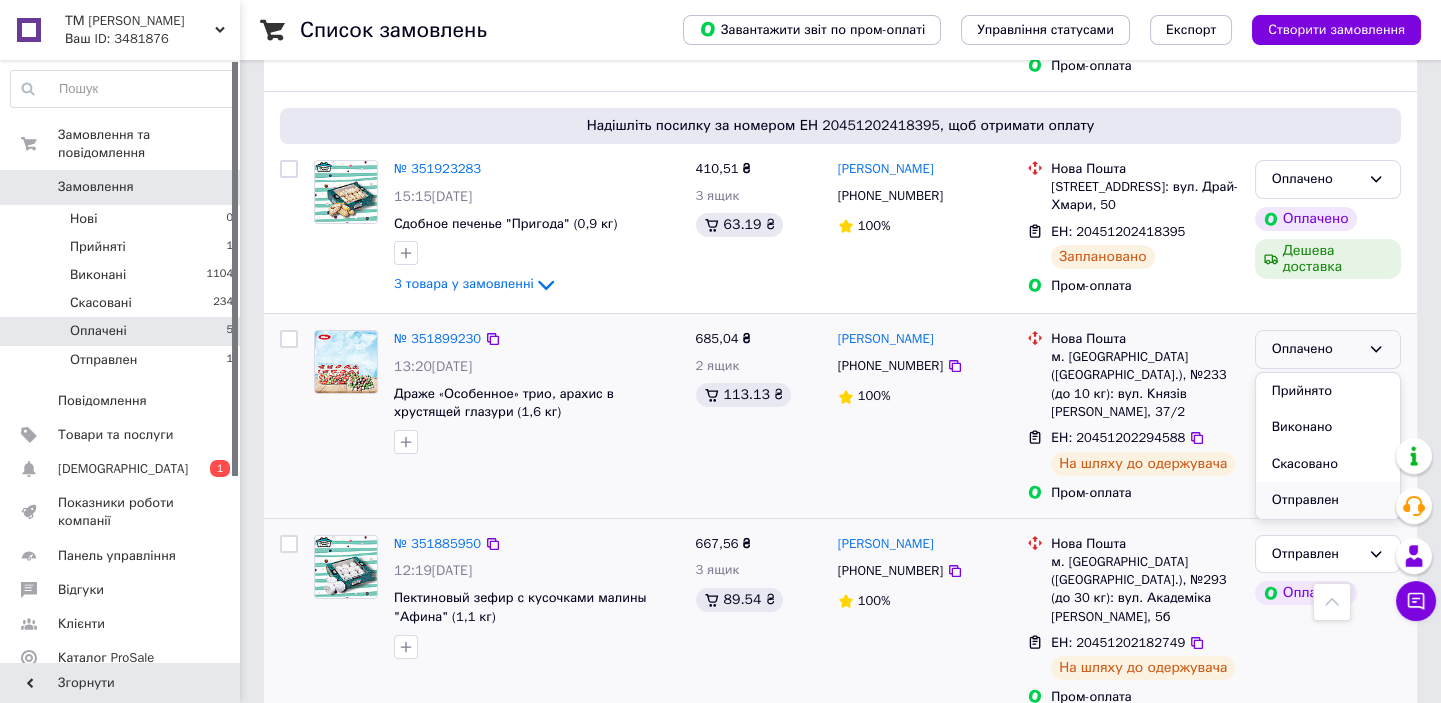 click on "Отправлен" at bounding box center (1328, 500) 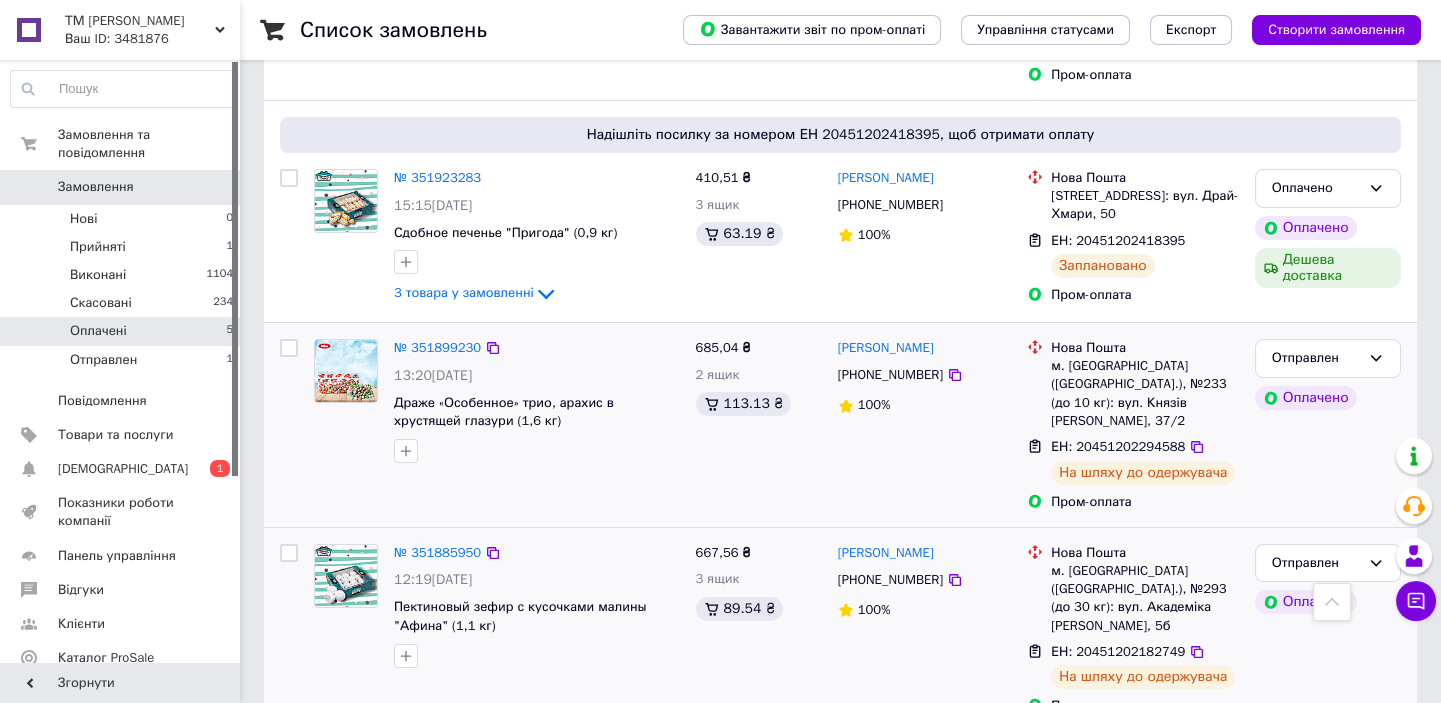 scroll, scrollTop: 689, scrollLeft: 0, axis: vertical 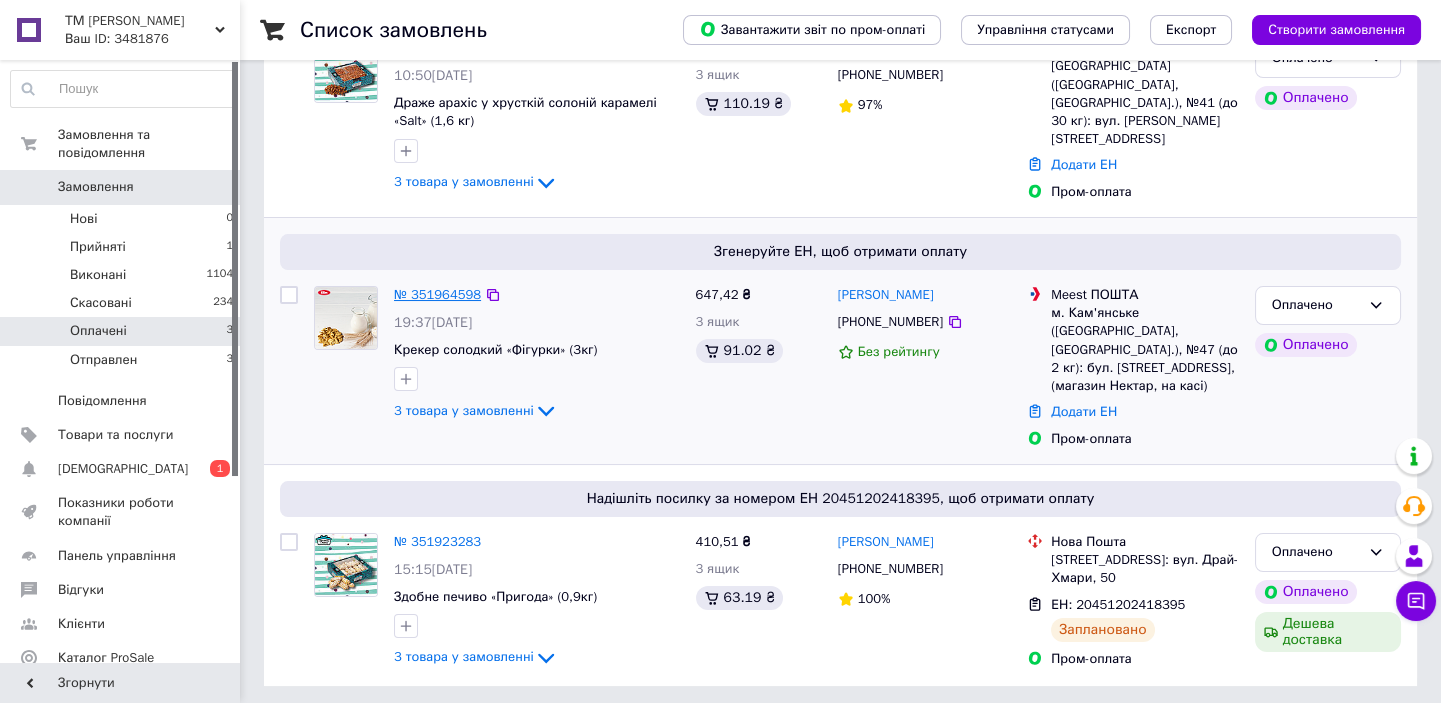 click on "№ 351964598" at bounding box center (437, 294) 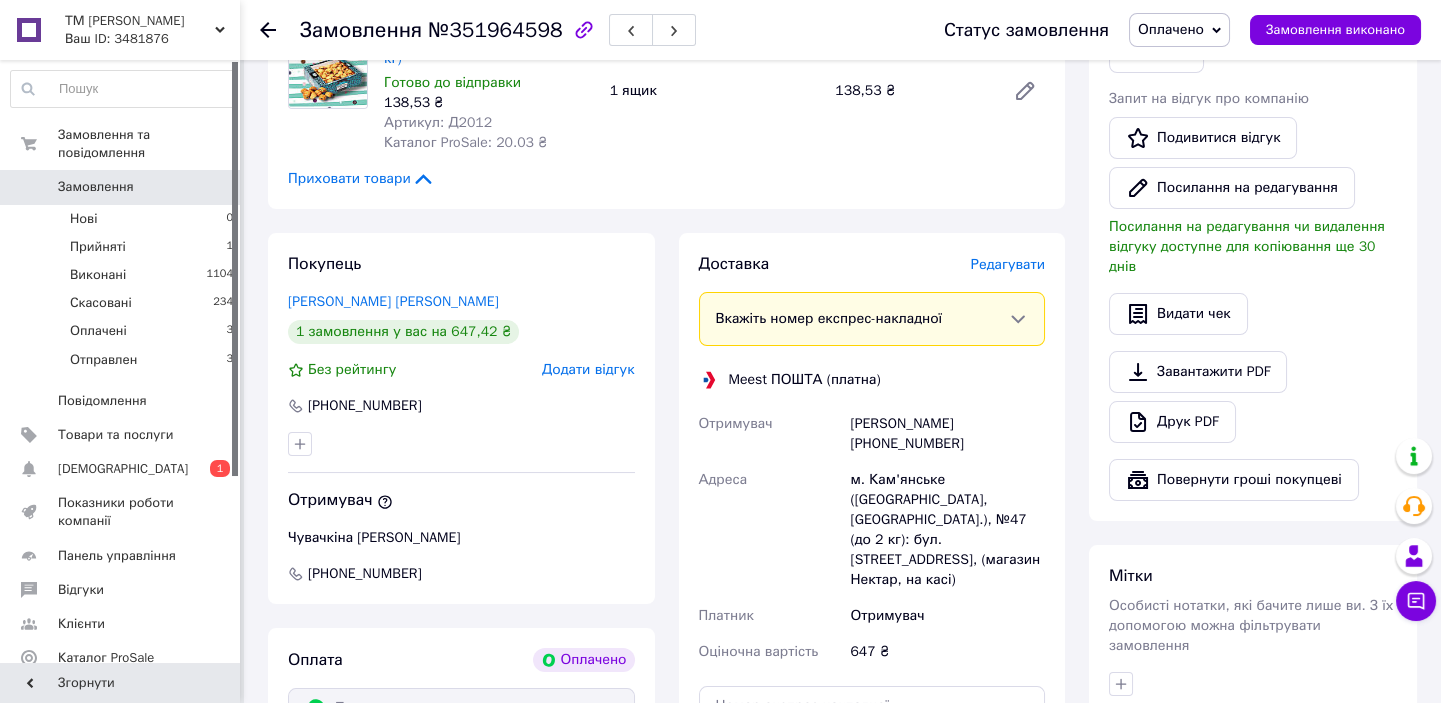 scroll, scrollTop: 545, scrollLeft: 0, axis: vertical 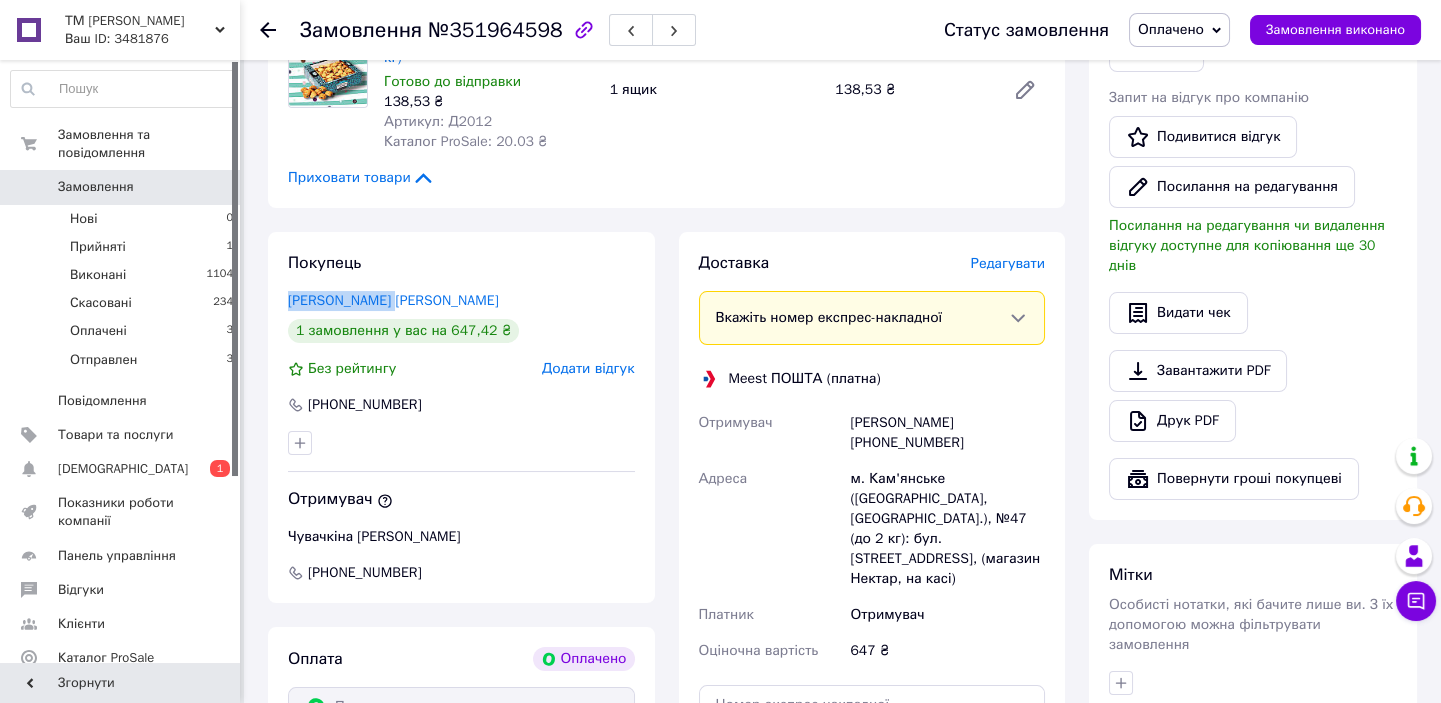 drag, startPoint x: 283, startPoint y: 294, endPoint x: 430, endPoint y: 298, distance: 147.05441 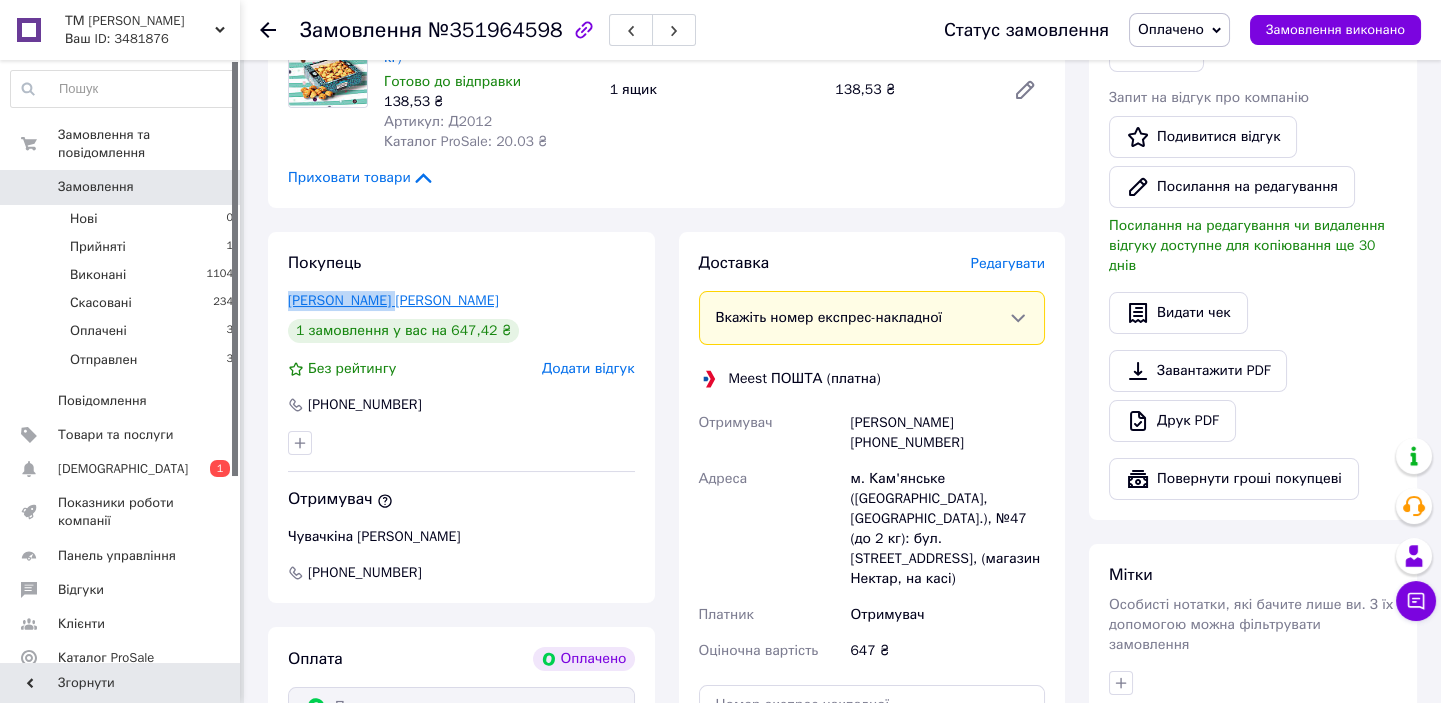 copy on "Куцюба Татьяна" 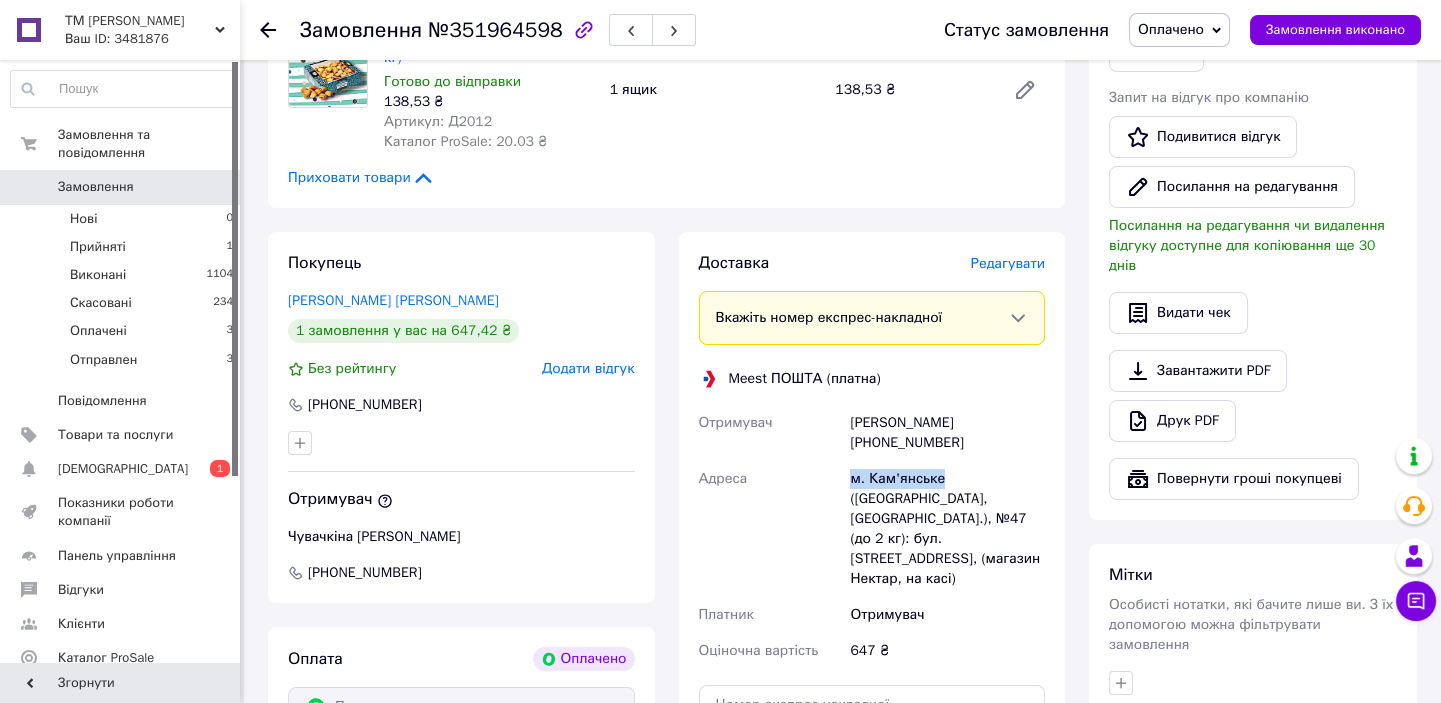 drag, startPoint x: 875, startPoint y: 479, endPoint x: 992, endPoint y: 470, distance: 117.34564 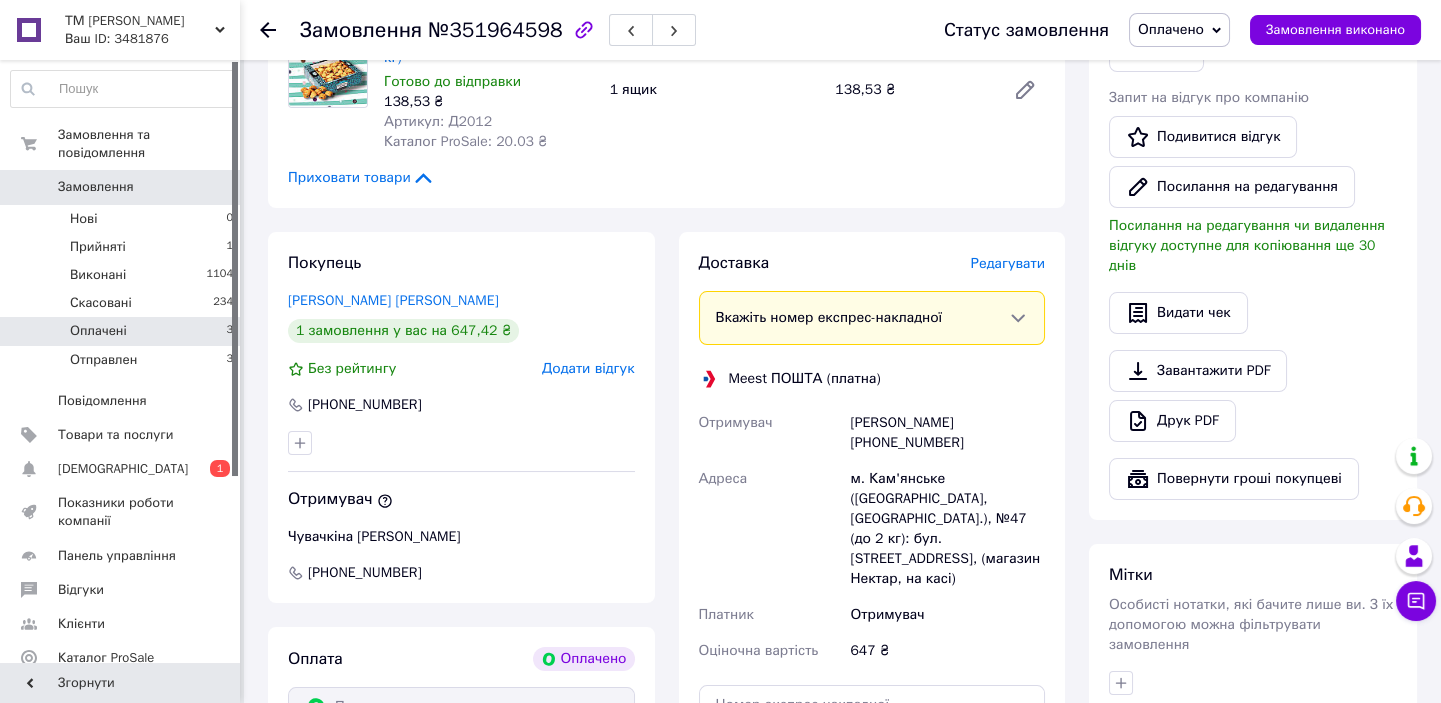 click on "Оплачені 3" at bounding box center (122, 331) 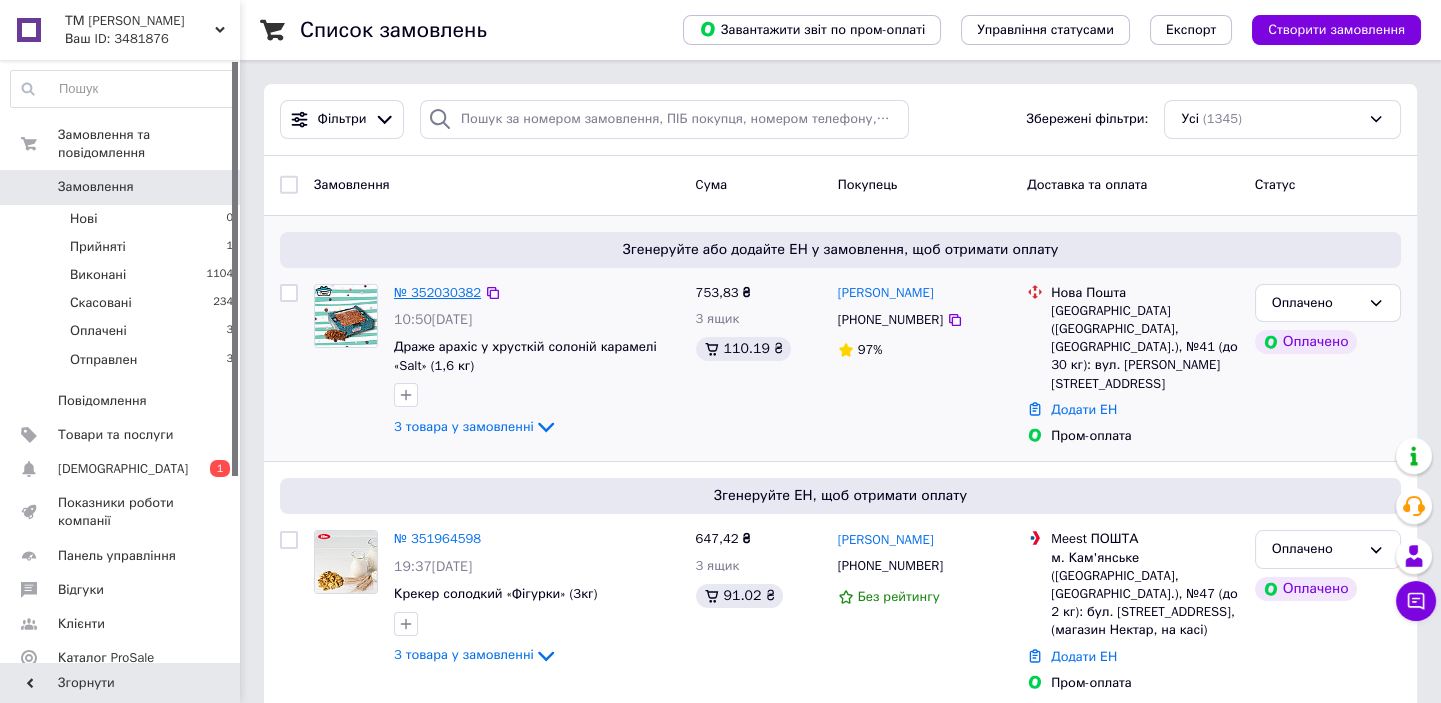click on "№ 352030382" at bounding box center [437, 292] 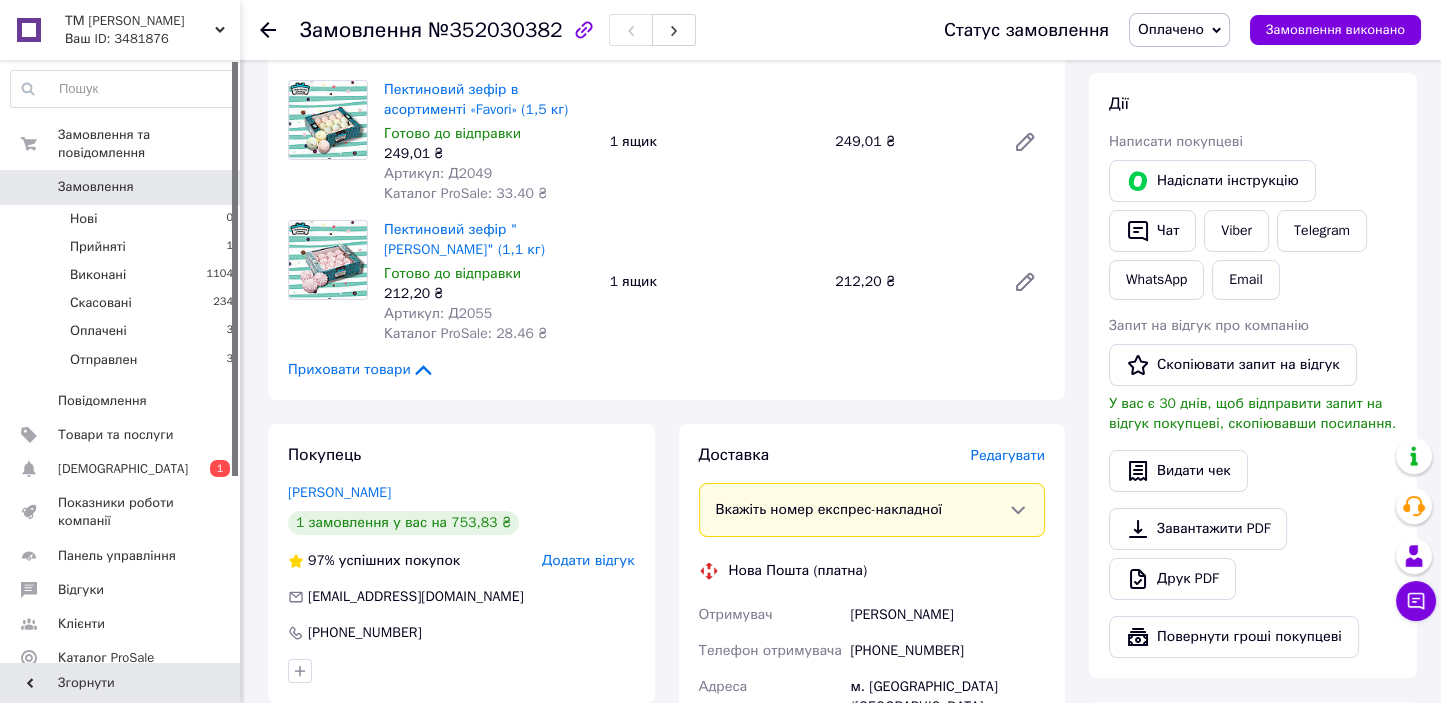 scroll, scrollTop: 363, scrollLeft: 0, axis: vertical 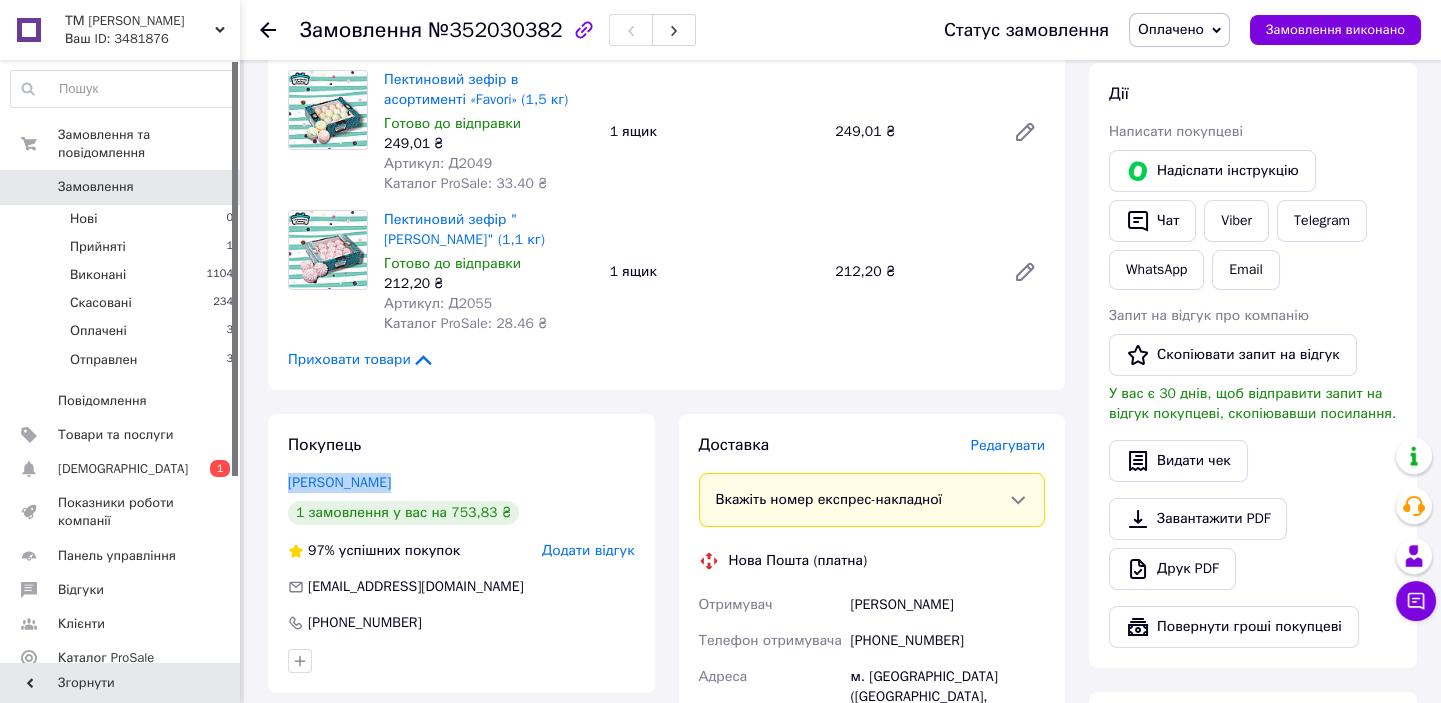 drag, startPoint x: 280, startPoint y: 486, endPoint x: 429, endPoint y: 497, distance: 149.40549 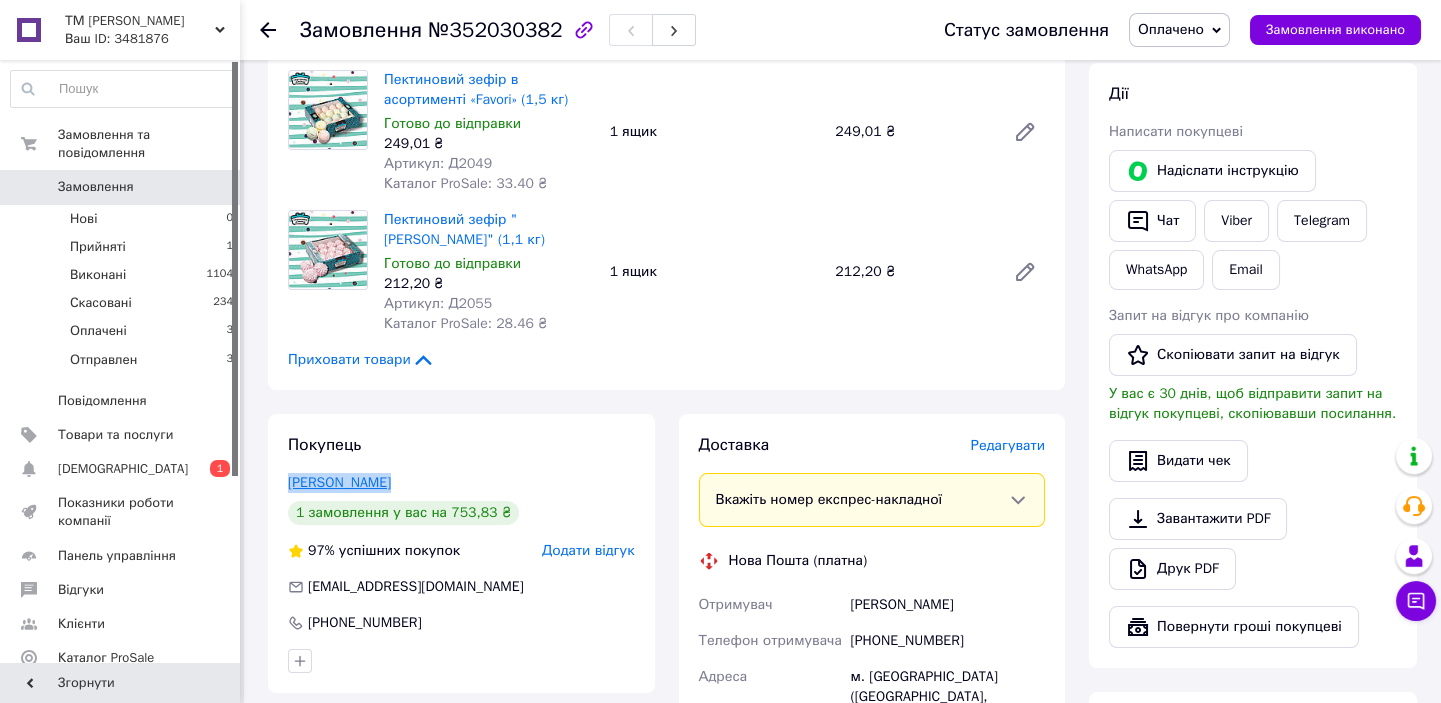 copy on "Данченко Руслан" 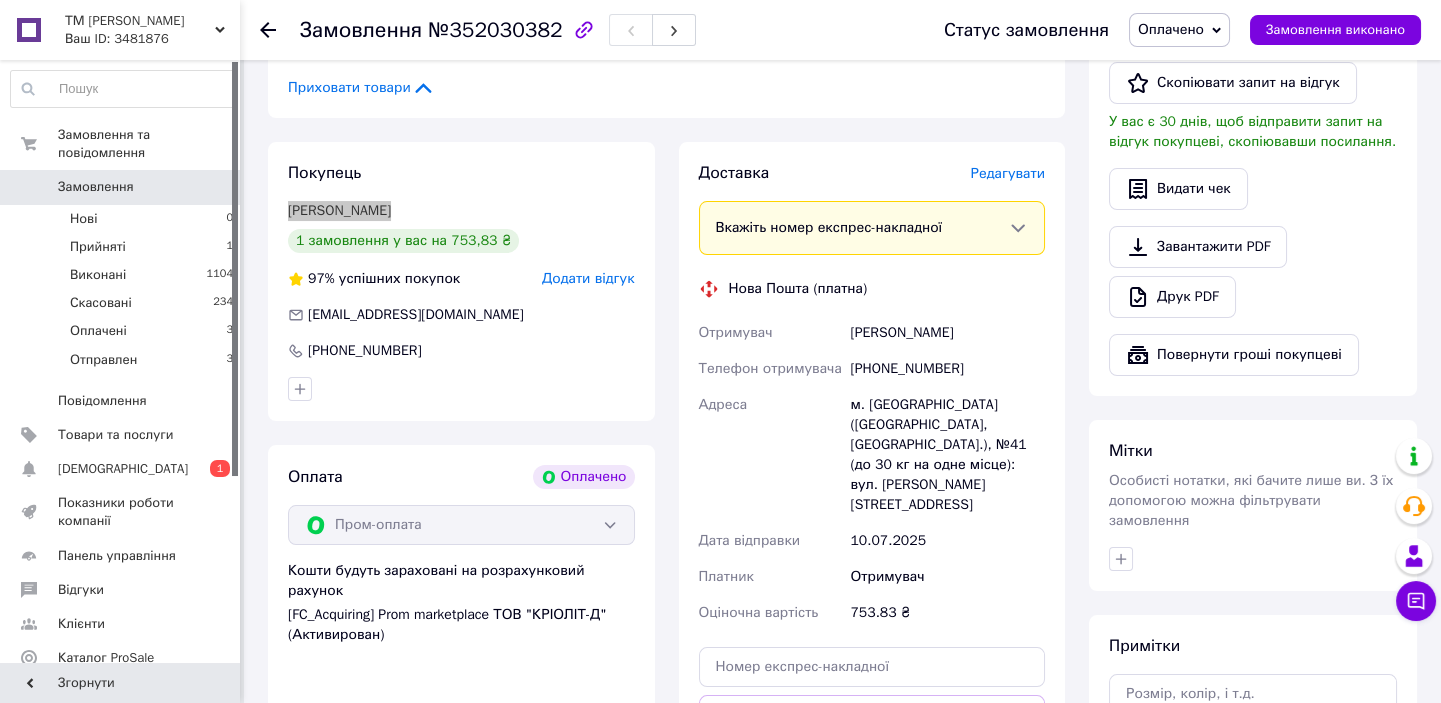 scroll, scrollTop: 636, scrollLeft: 0, axis: vertical 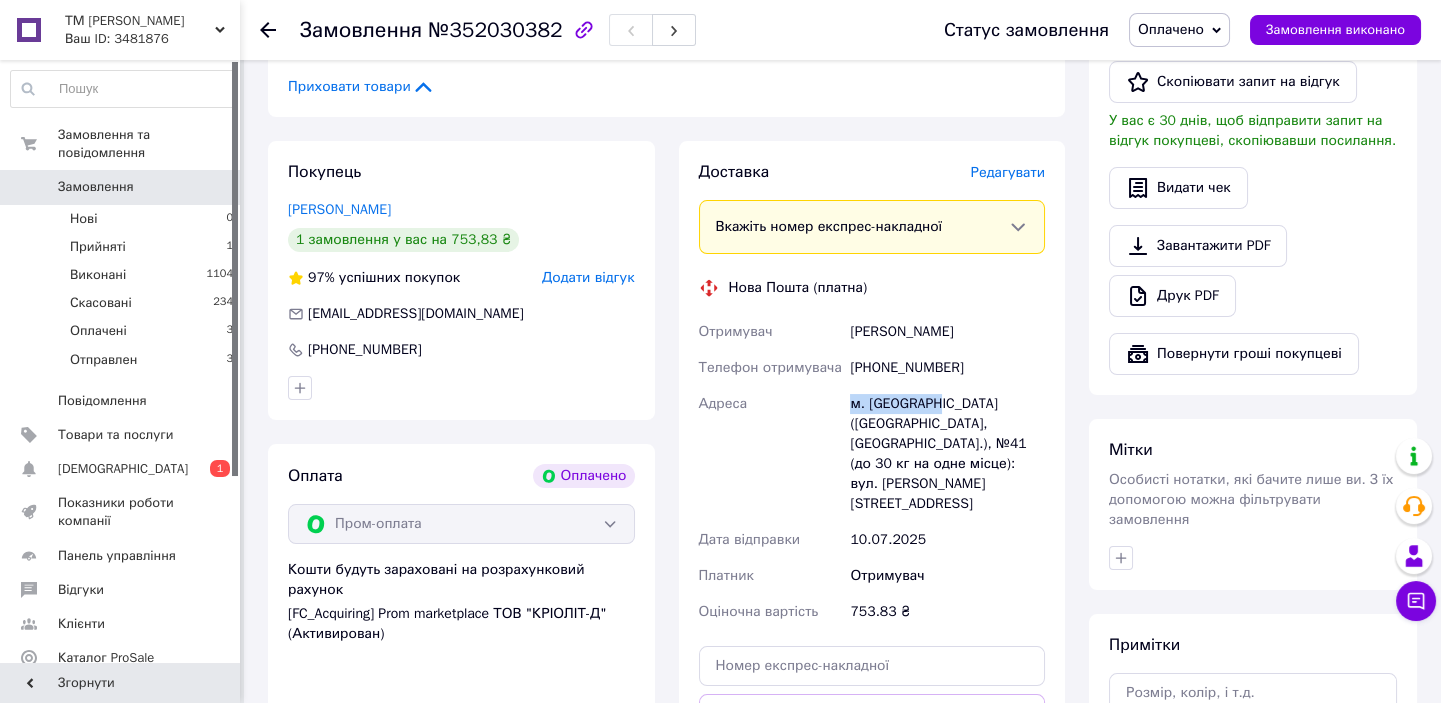 drag, startPoint x: 849, startPoint y: 402, endPoint x: 938, endPoint y: 400, distance: 89.02247 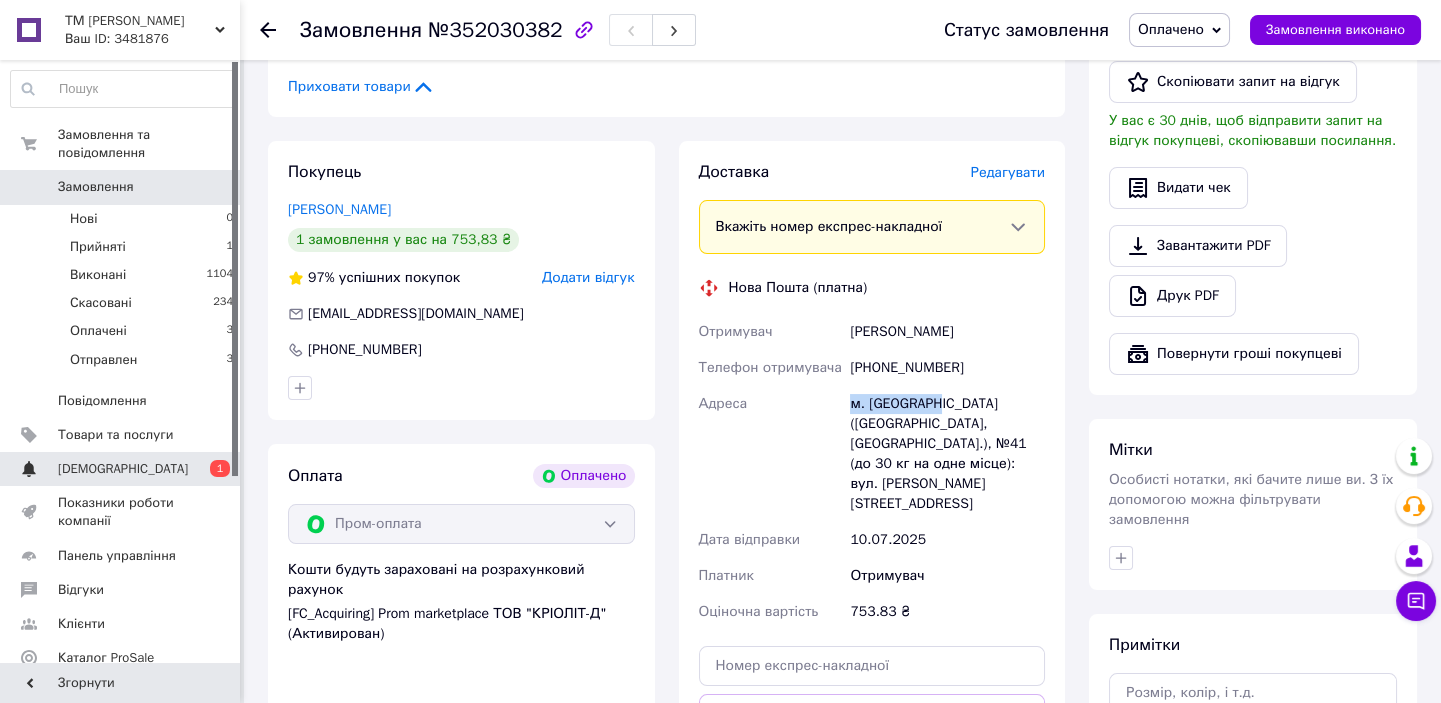 click on "[DEMOGRAPHIC_DATA]" at bounding box center [123, 469] 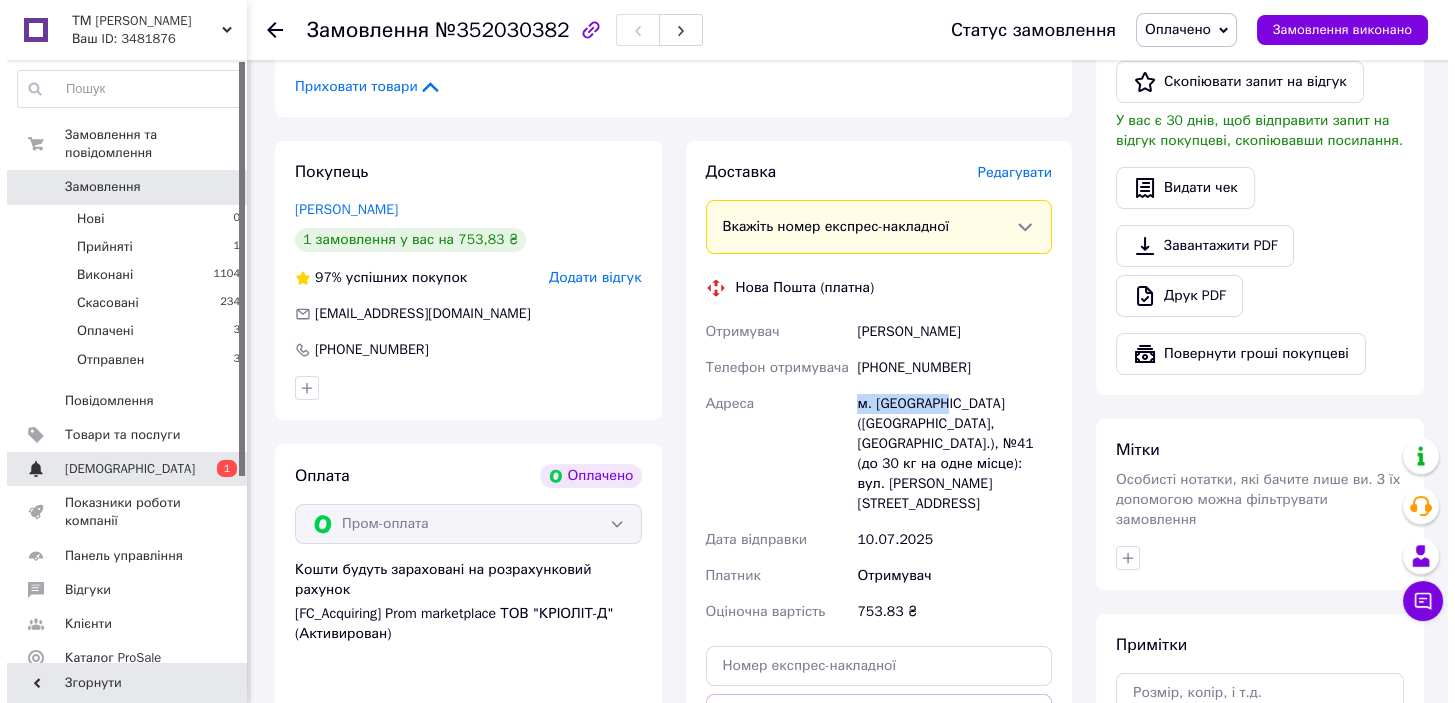 scroll, scrollTop: 0, scrollLeft: 0, axis: both 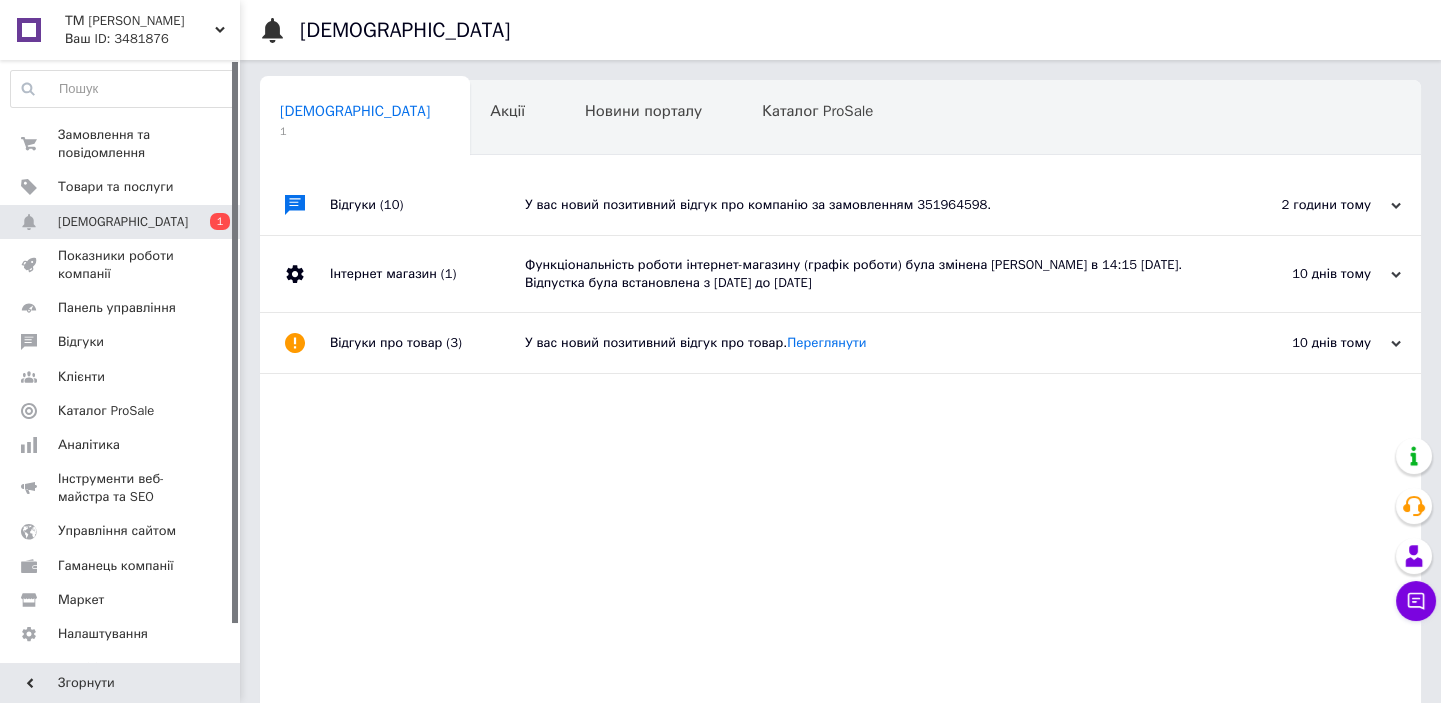 click on "У вас новий позитивний відгук про компанію за замовленням 351964598." at bounding box center (863, 205) 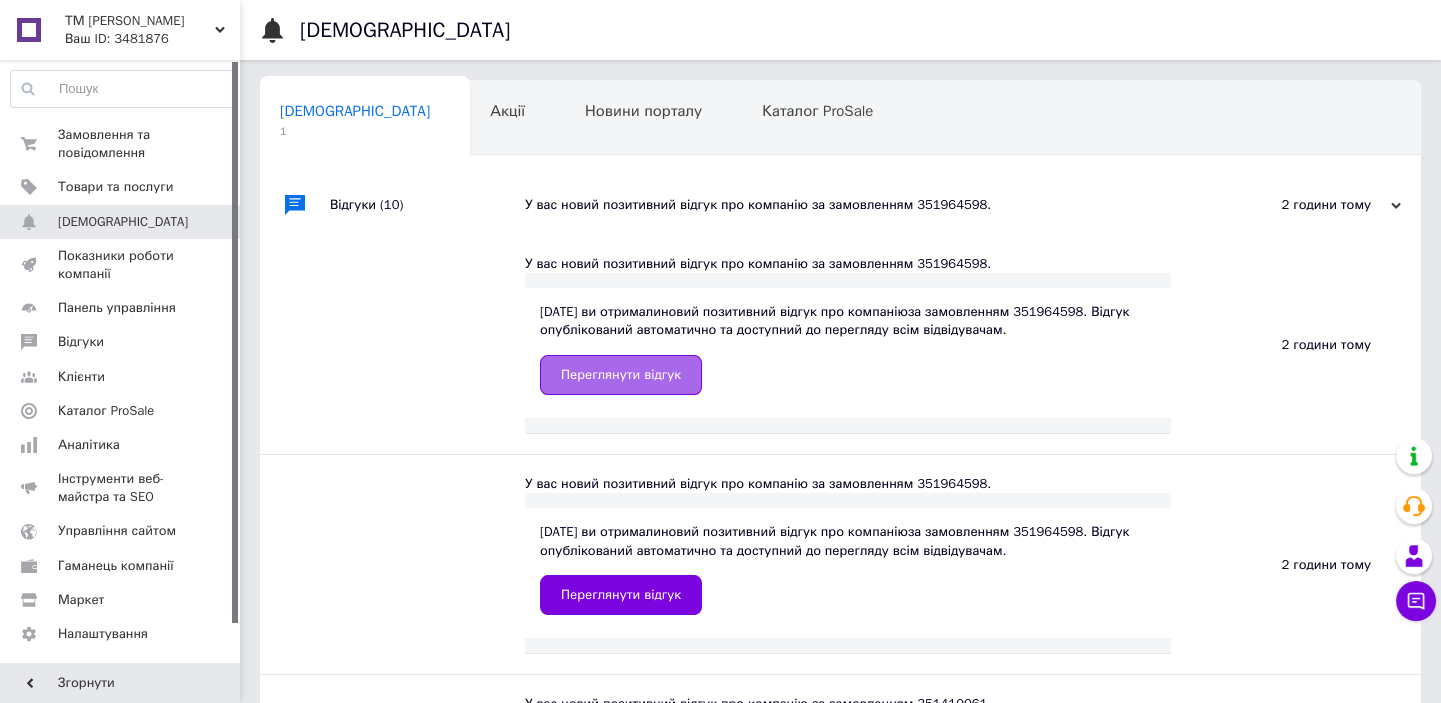 click on "Переглянути відгук" at bounding box center [621, 375] 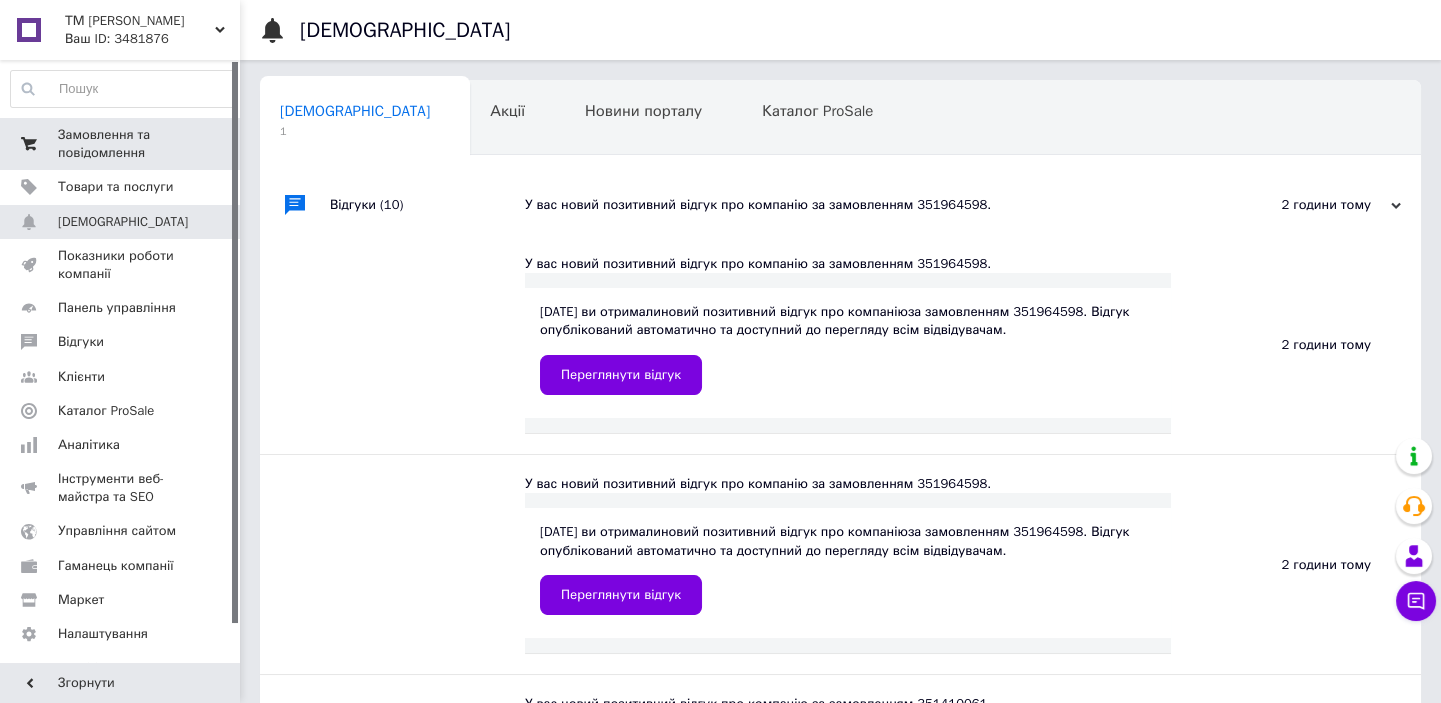 click on "Замовлення та повідомлення" at bounding box center [121, 144] 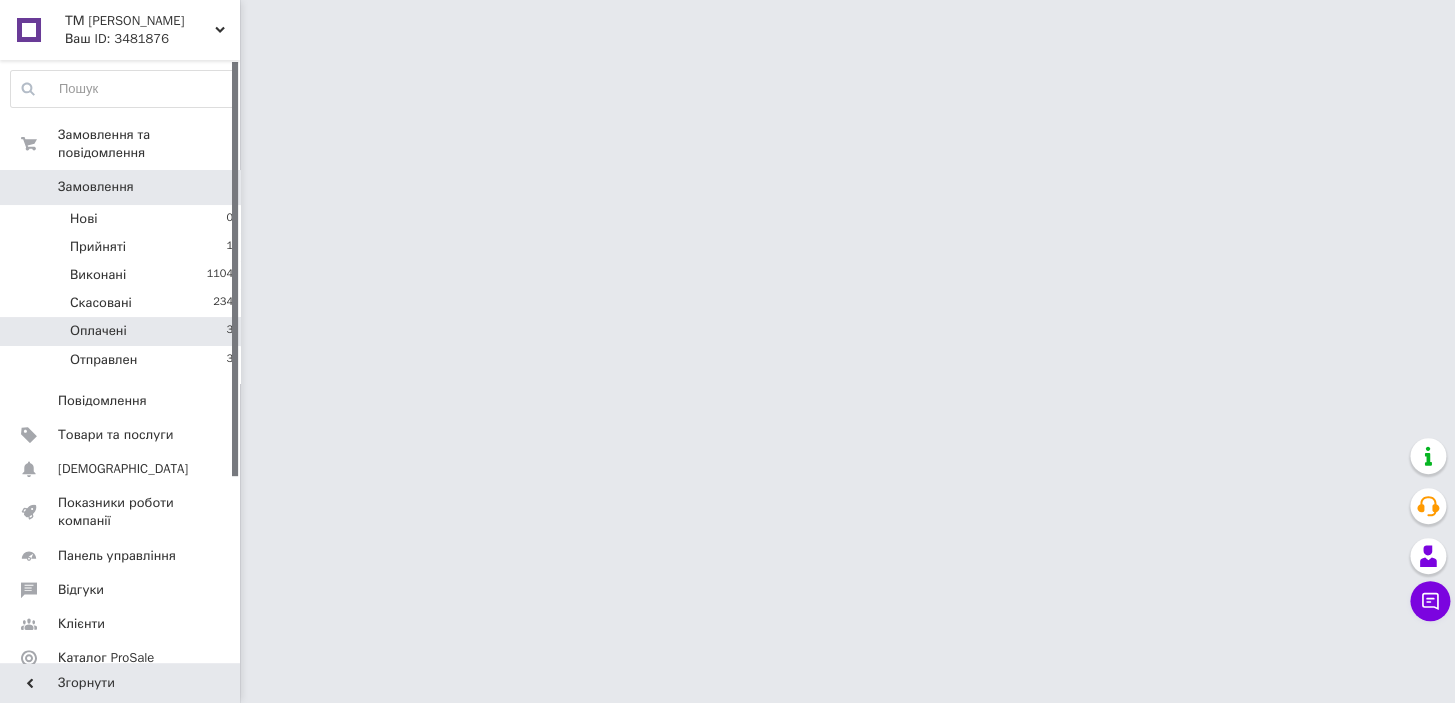 click on "Оплачені 3" at bounding box center [122, 331] 